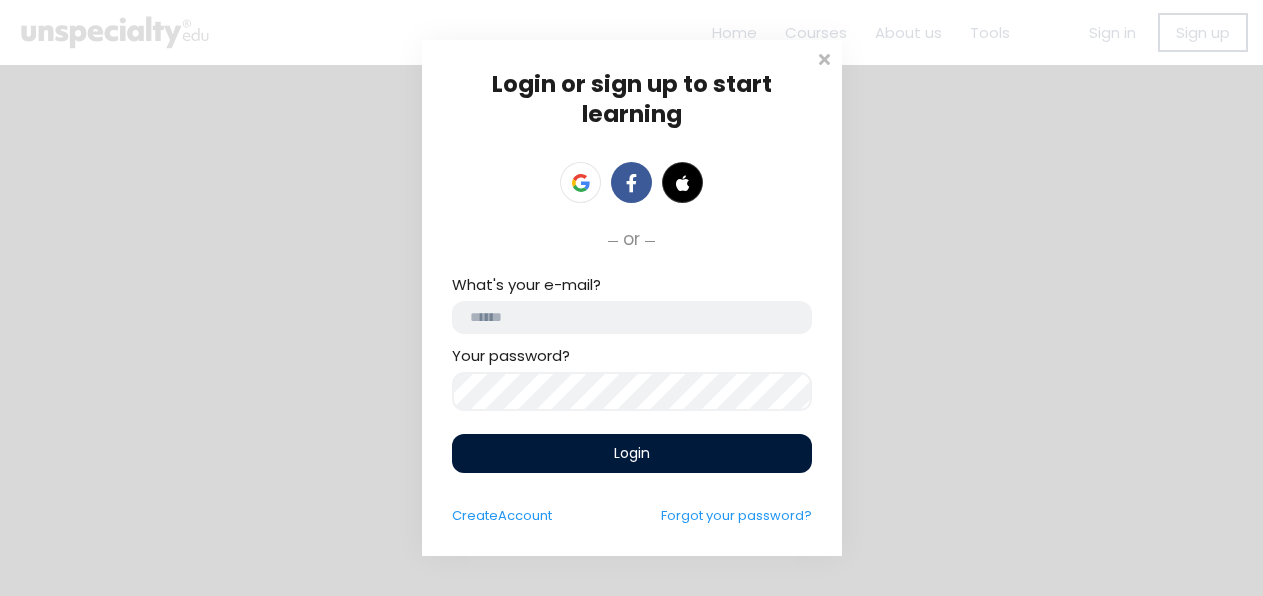 scroll, scrollTop: 0, scrollLeft: 0, axis: both 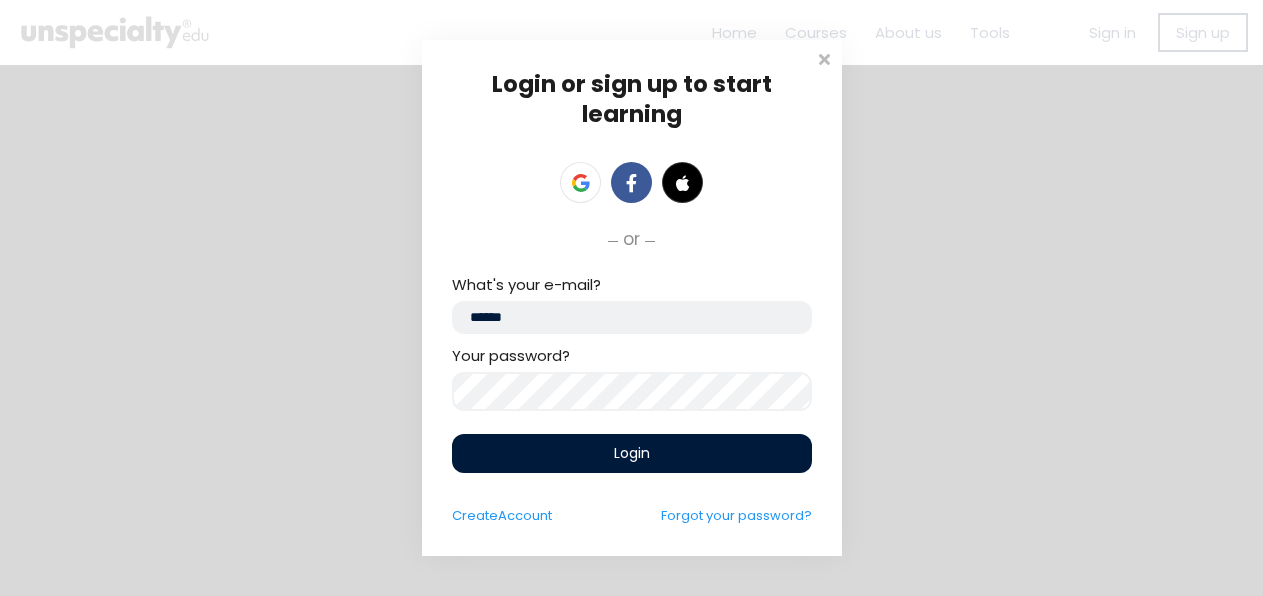 click on "******" at bounding box center (632, 317) 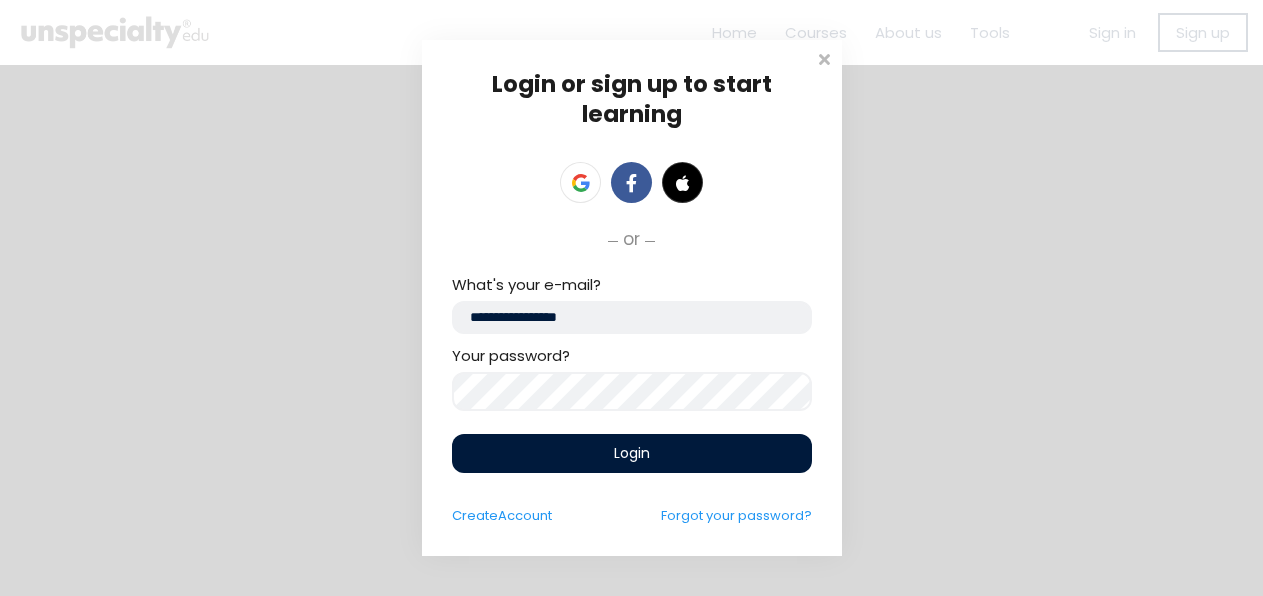 type on "**********" 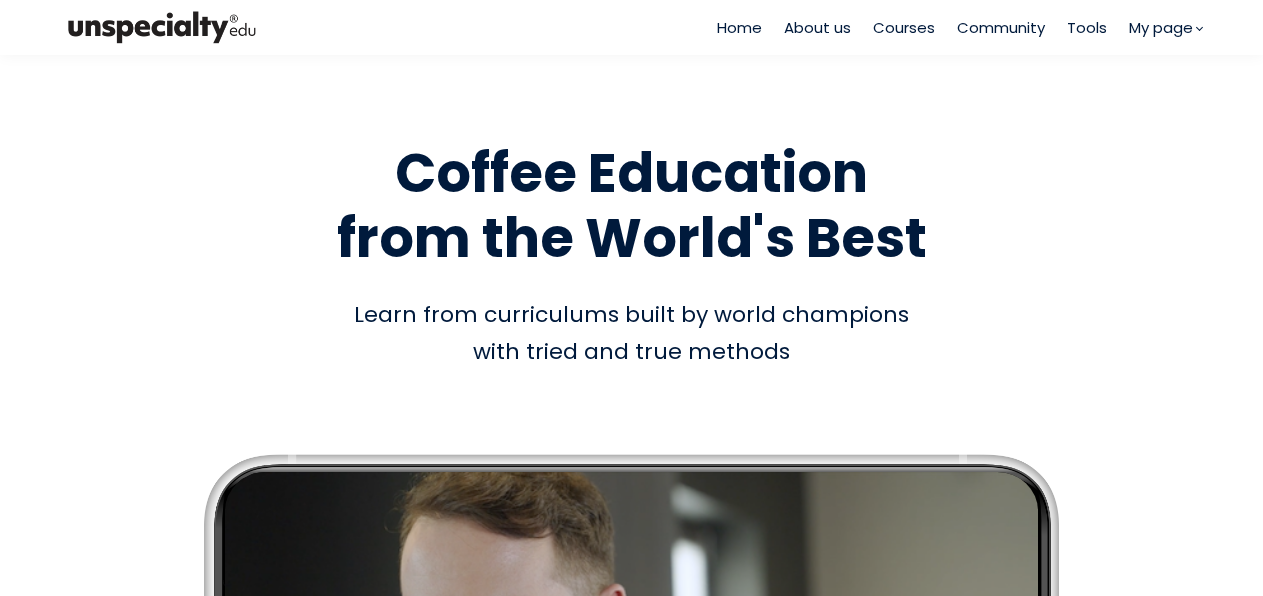 scroll, scrollTop: 0, scrollLeft: 0, axis: both 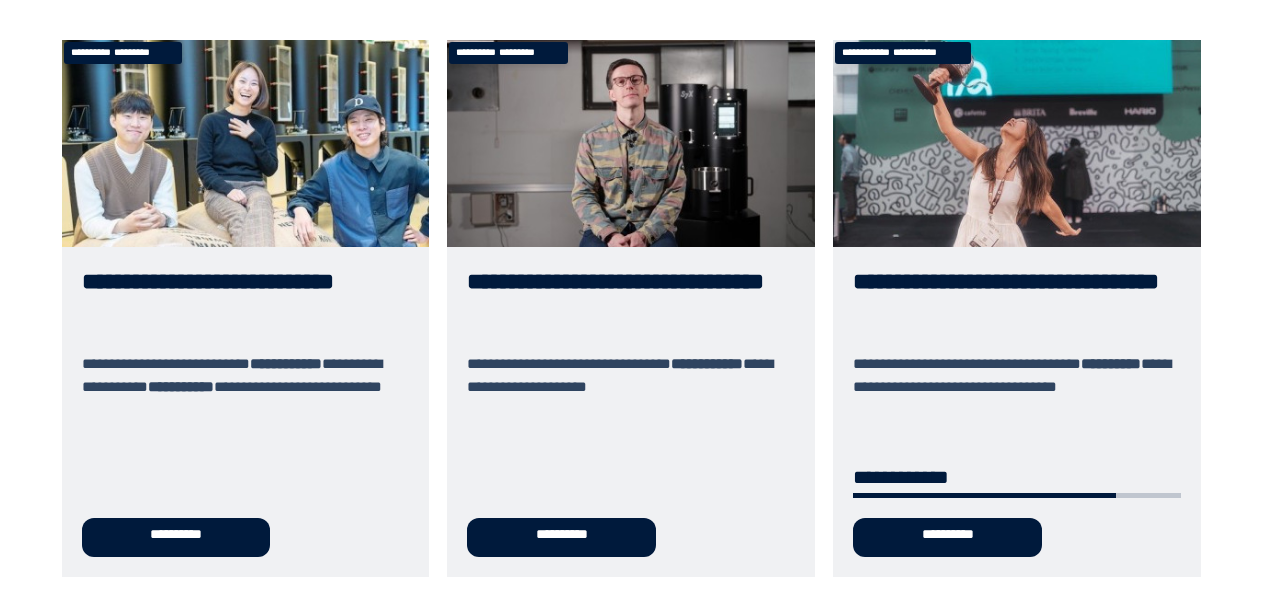 click on "**********" at bounding box center [1017, 308] 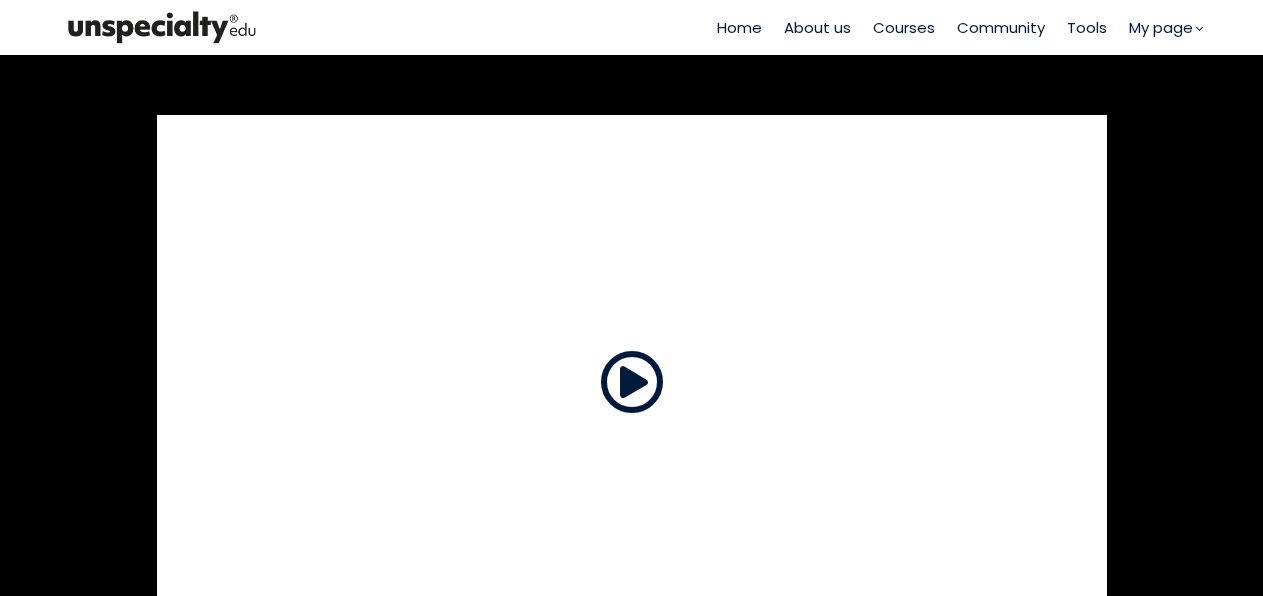 scroll, scrollTop: 0, scrollLeft: 0, axis: both 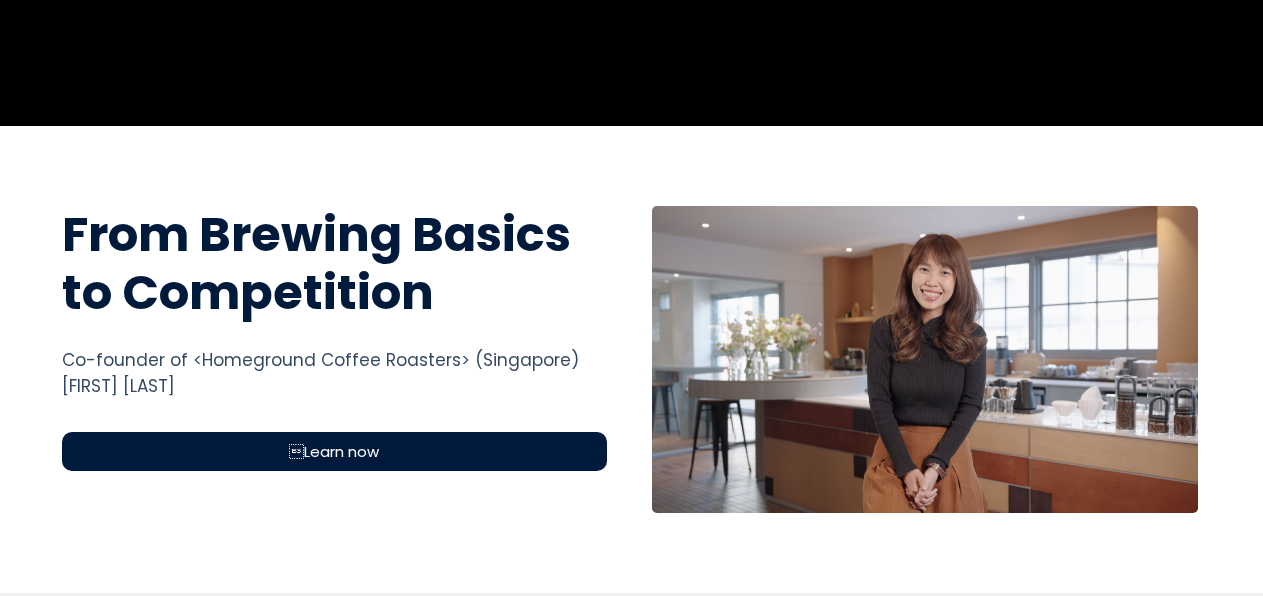 click on "Learn now" at bounding box center [335, 451] 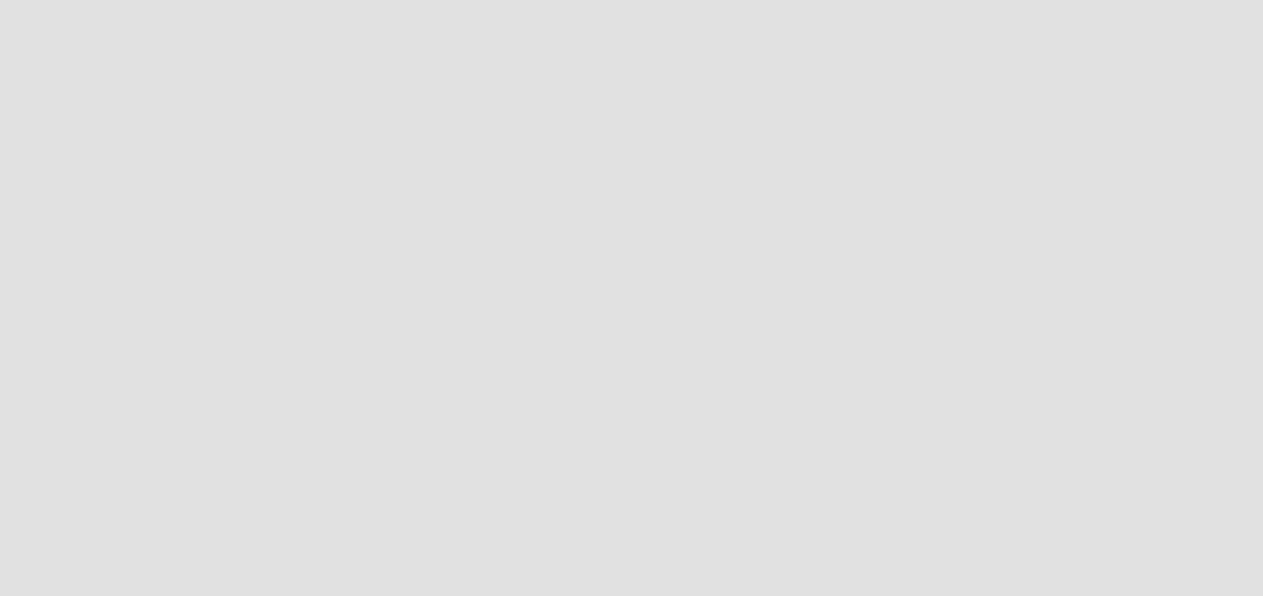 scroll, scrollTop: 0, scrollLeft: 0, axis: both 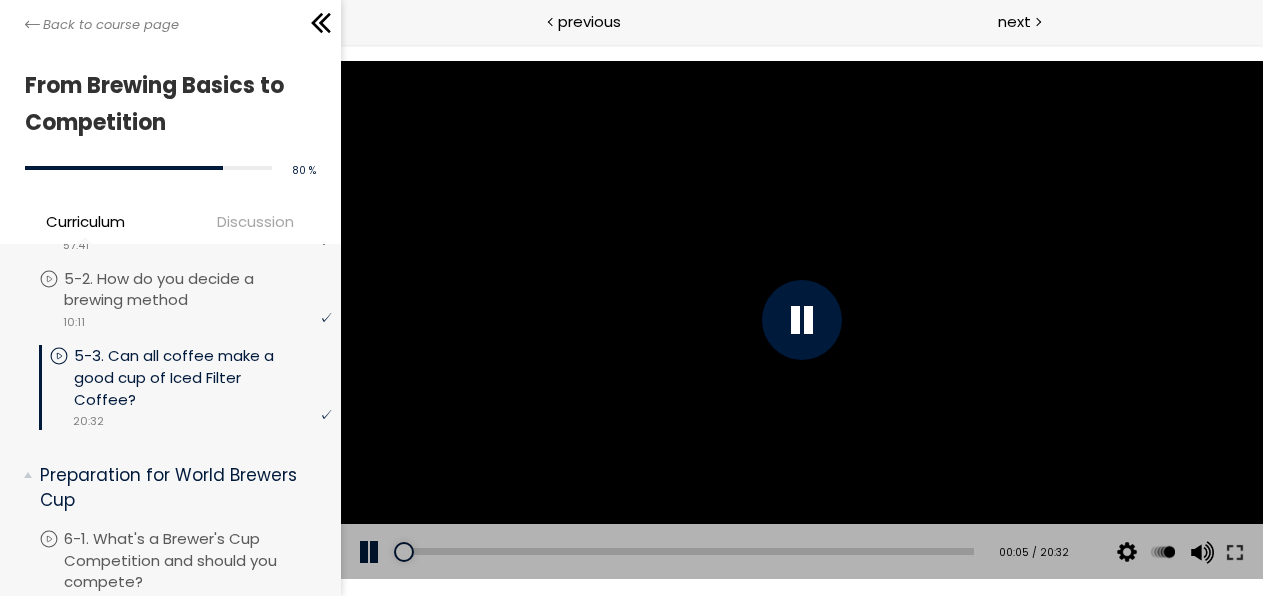 click on "5-3. Can all coffee make a good cup of Iced Filter Coffee?" at bounding box center [202, 377] 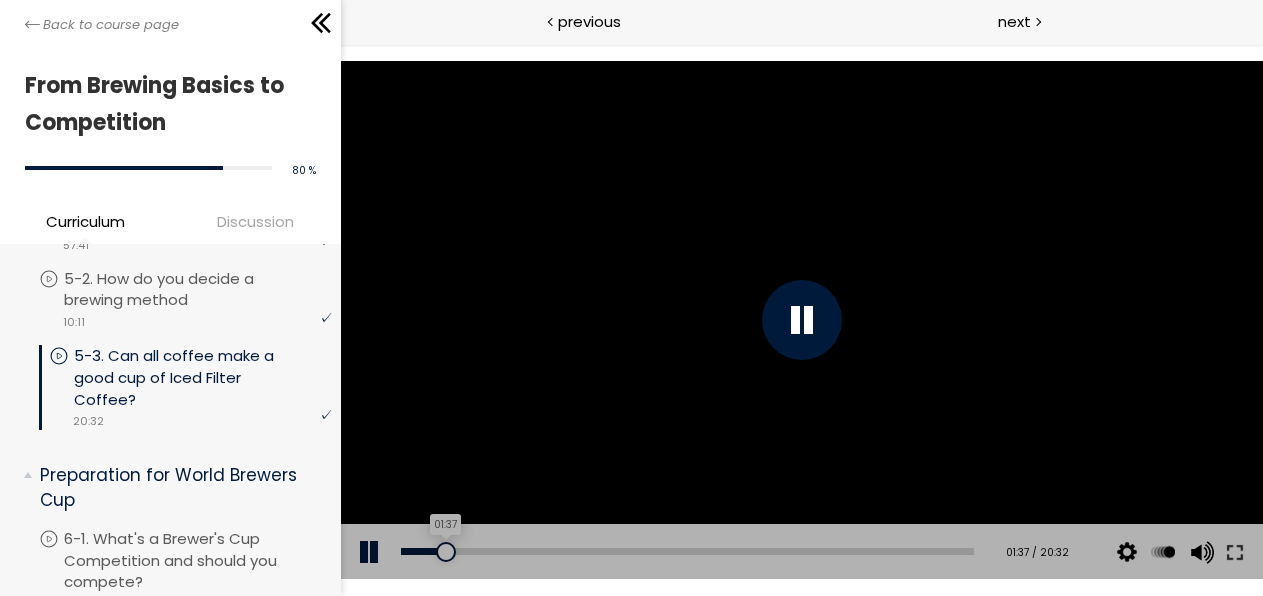click on "01:37" at bounding box center (687, 551) 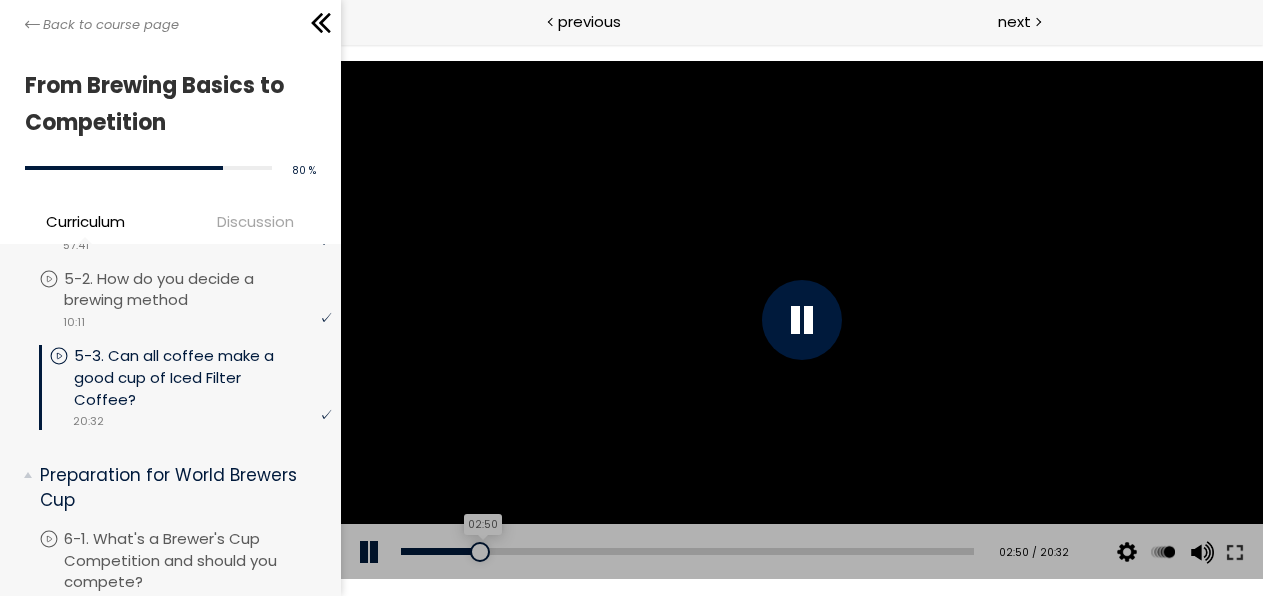 click on "02:50" at bounding box center (687, 551) 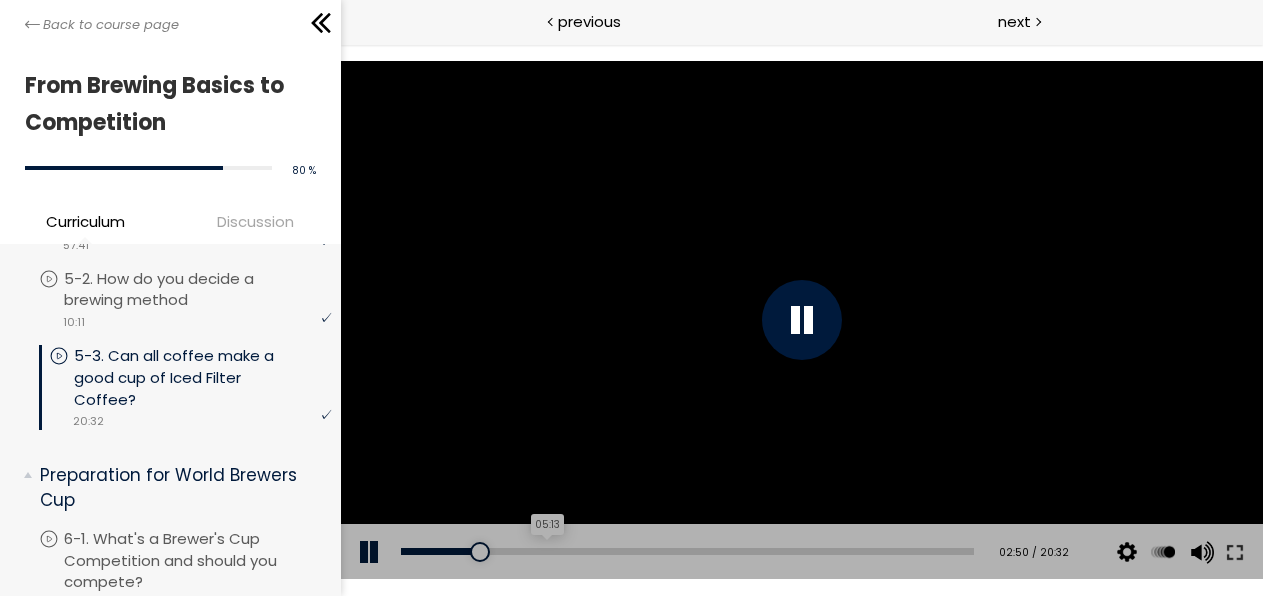 click on "05:13" at bounding box center [687, 551] 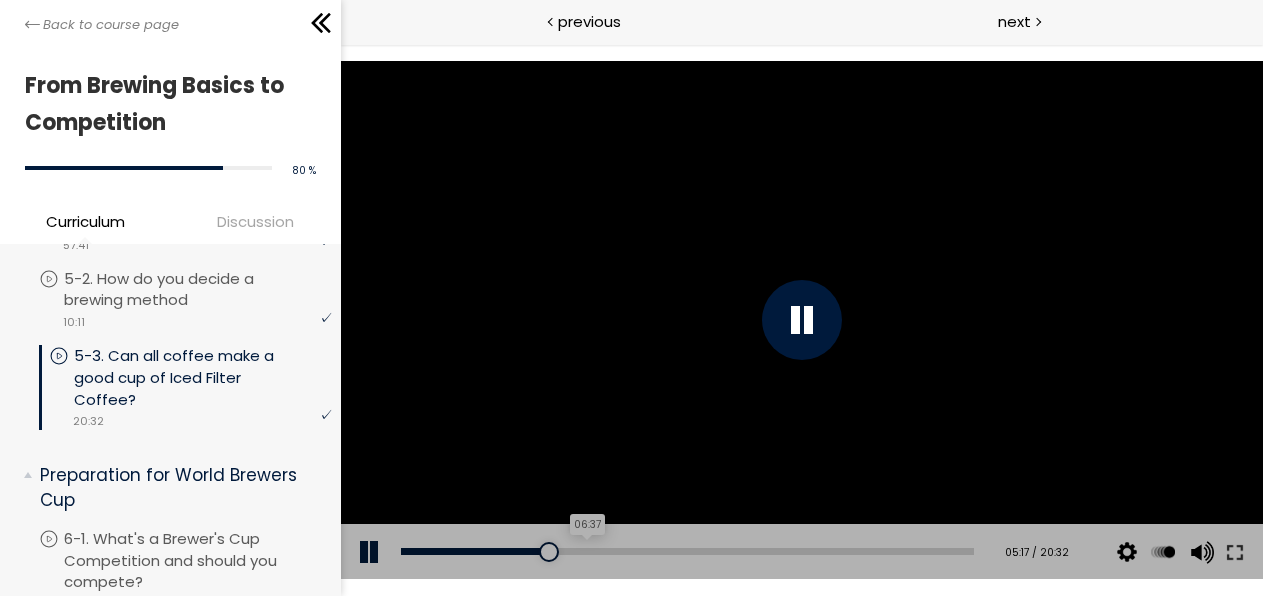 click on "06:37" at bounding box center (687, 551) 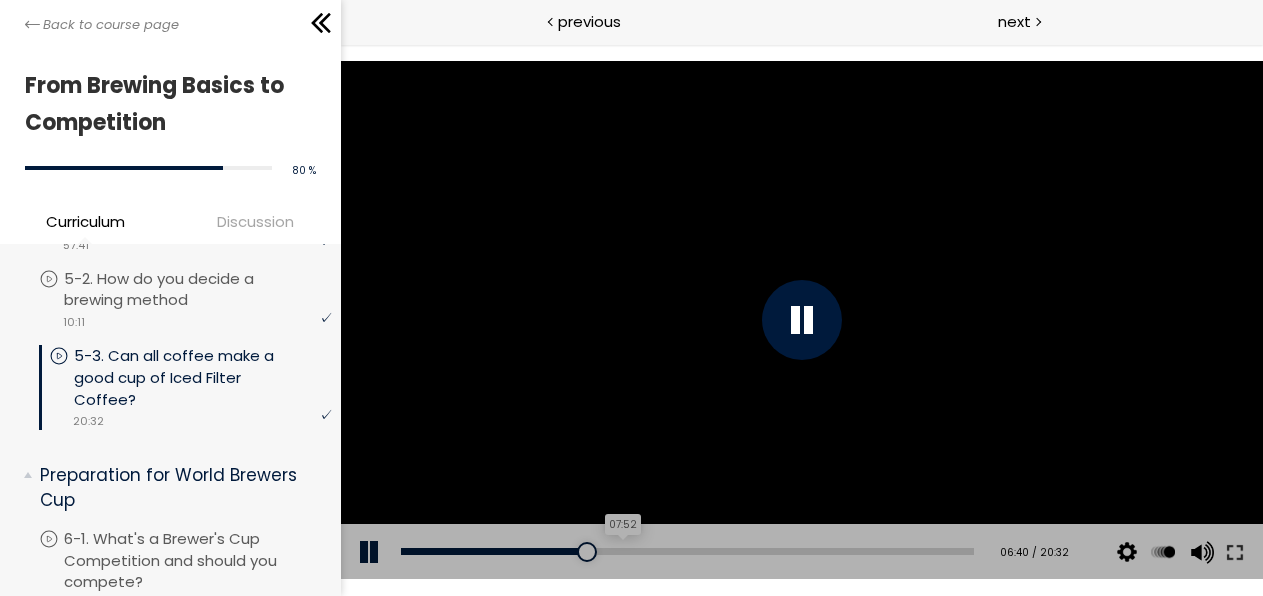 click on "07:52" at bounding box center [687, 551] 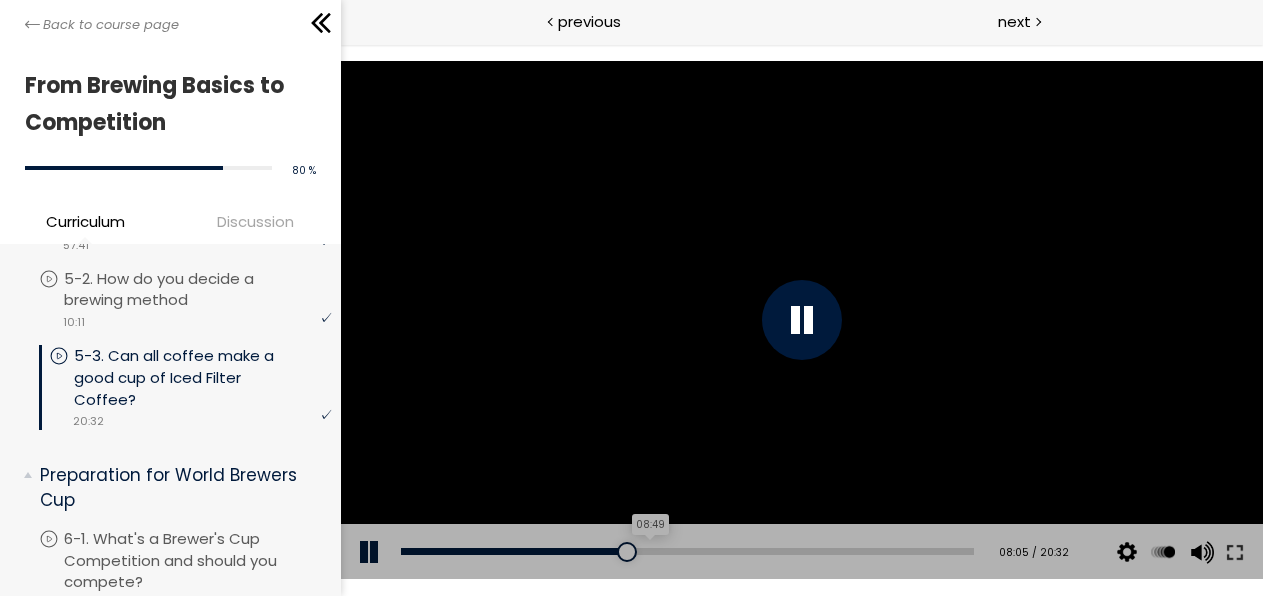 click on "08:49" at bounding box center [687, 551] 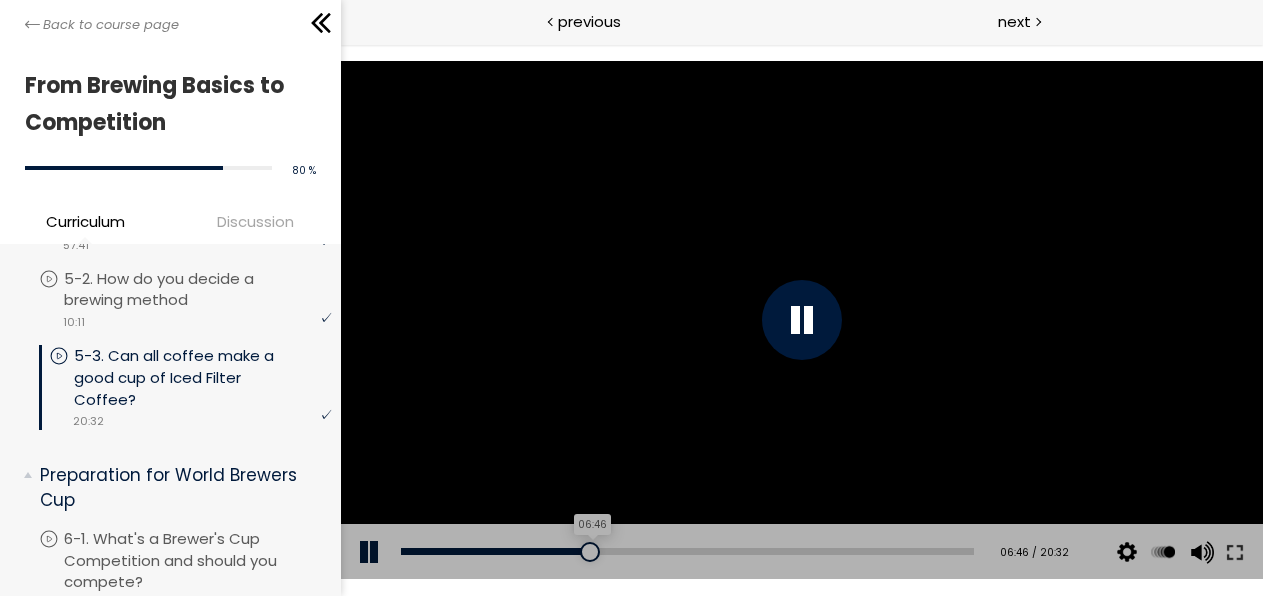 click on "06:46" at bounding box center (687, 551) 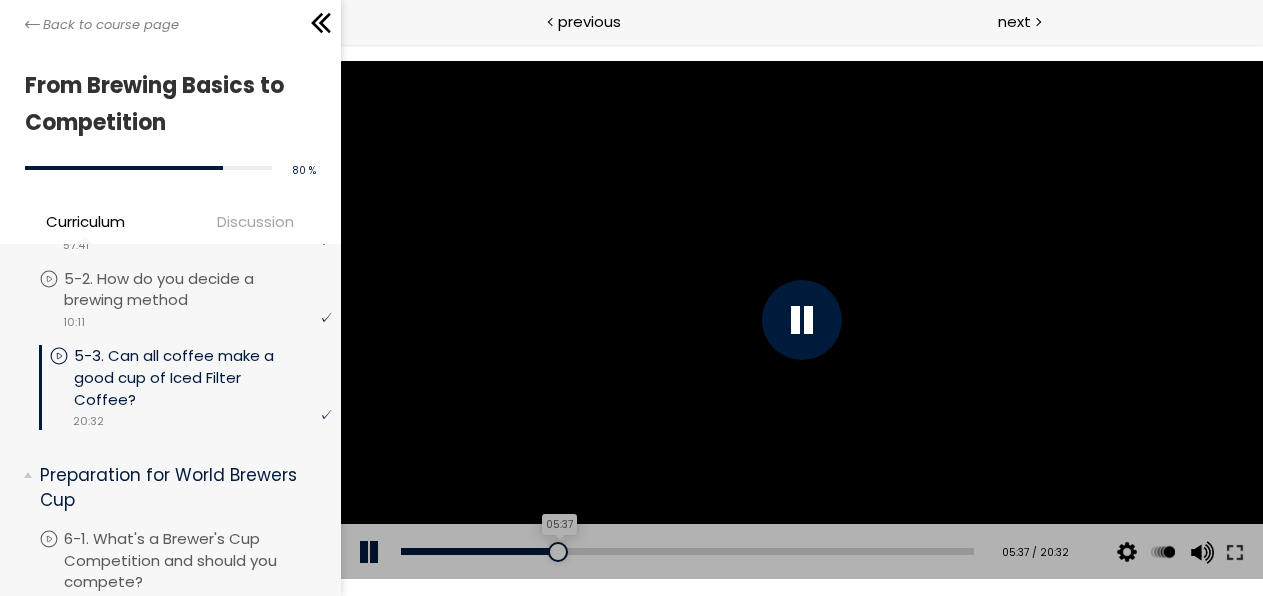 click on "05:37" at bounding box center [687, 551] 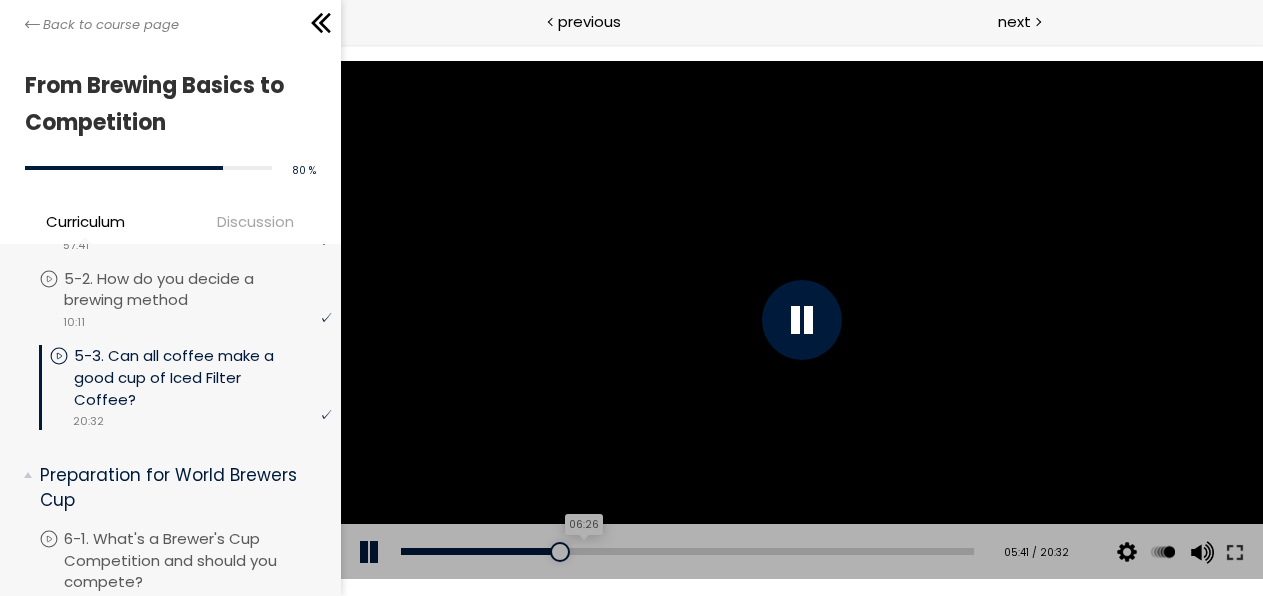 click on "06:26" at bounding box center [687, 551] 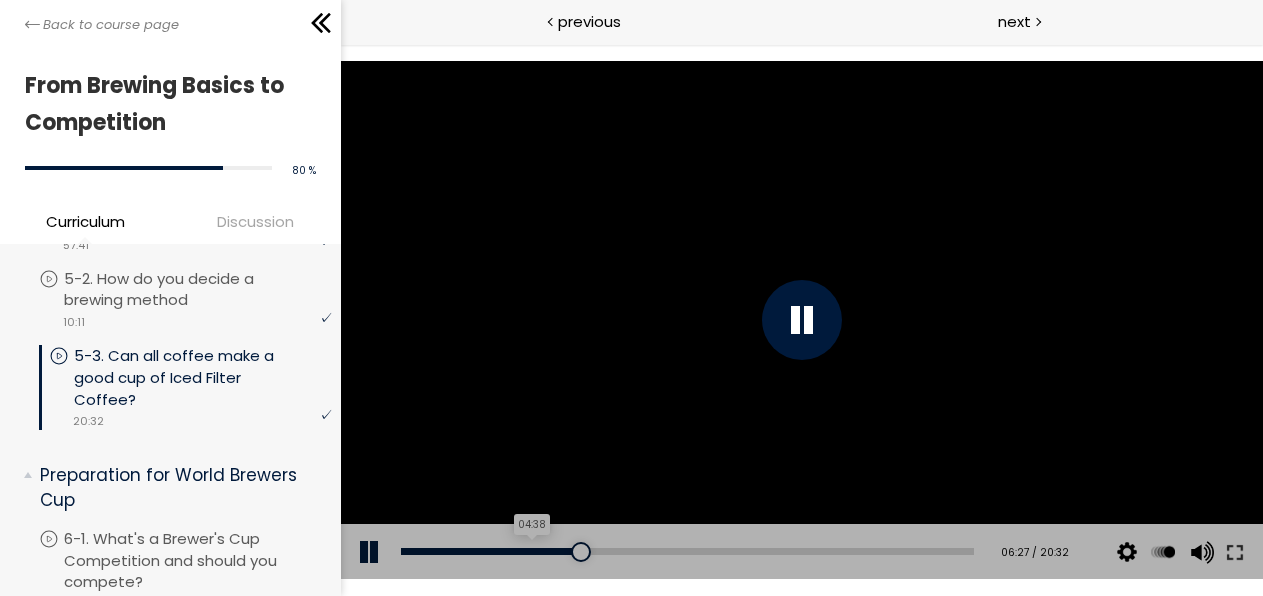 click on "04:38" at bounding box center [687, 551] 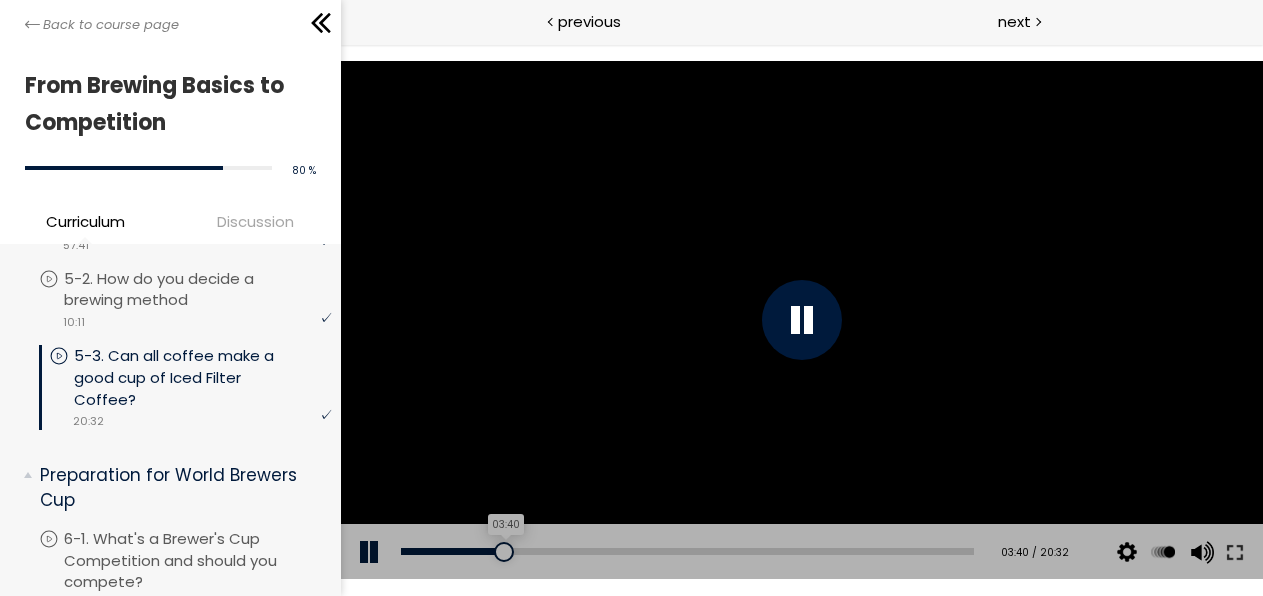 click on "03:40" at bounding box center (687, 551) 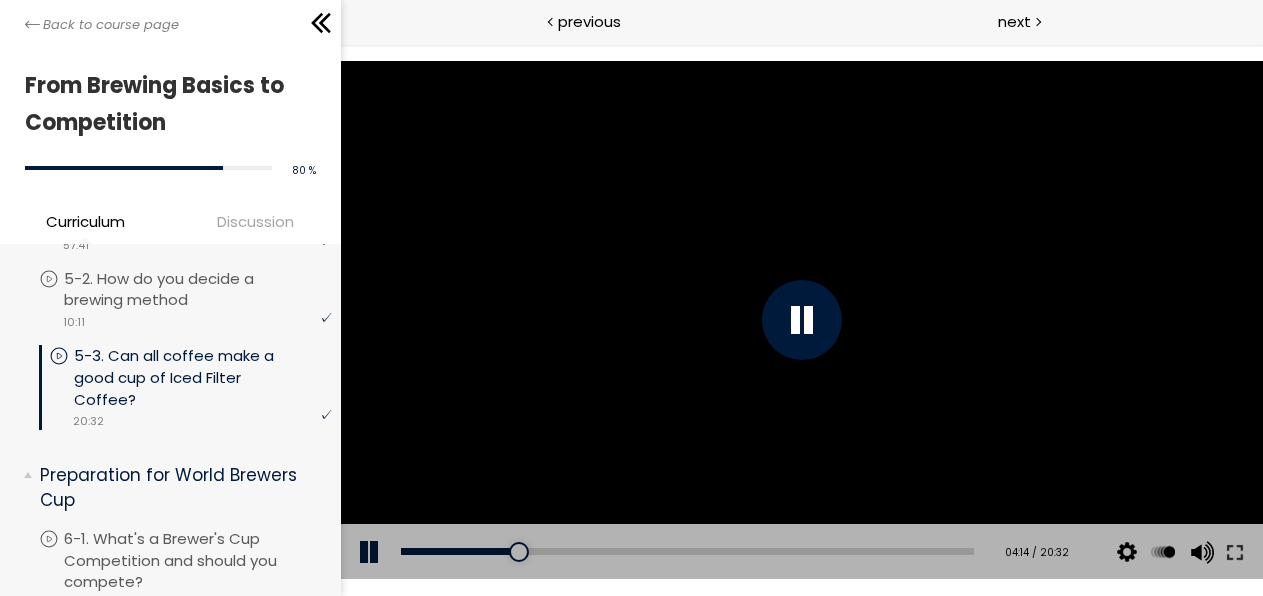 click at bounding box center (371, 552) 